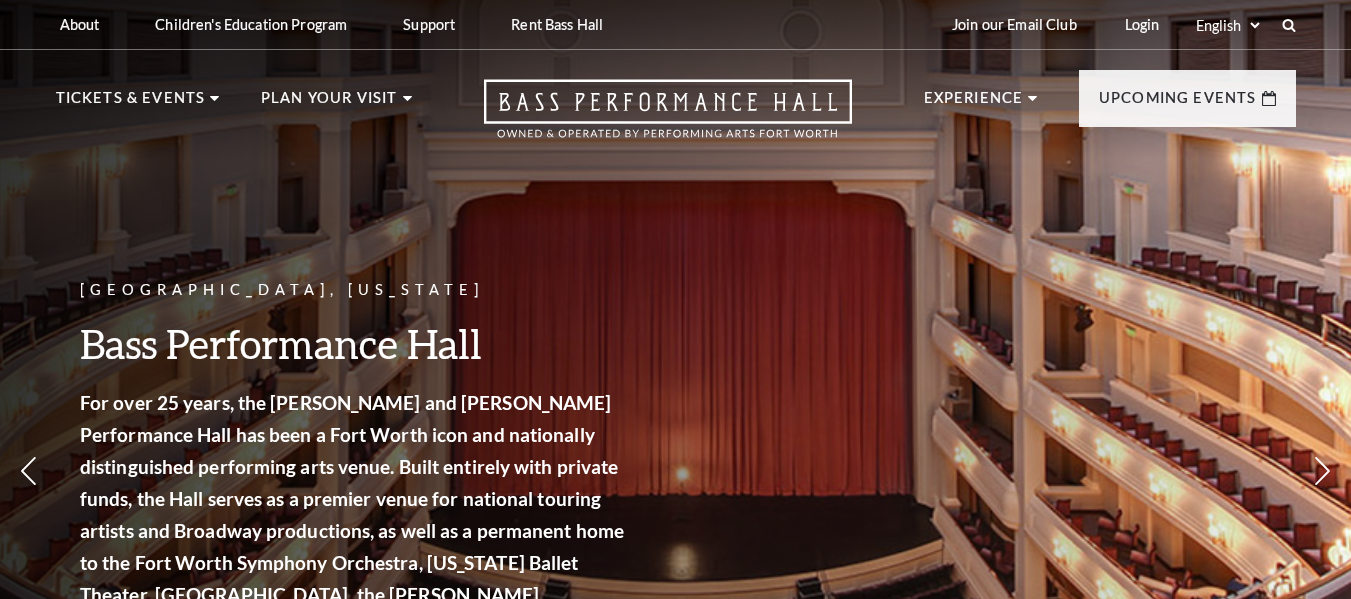 scroll, scrollTop: 0, scrollLeft: 0, axis: both 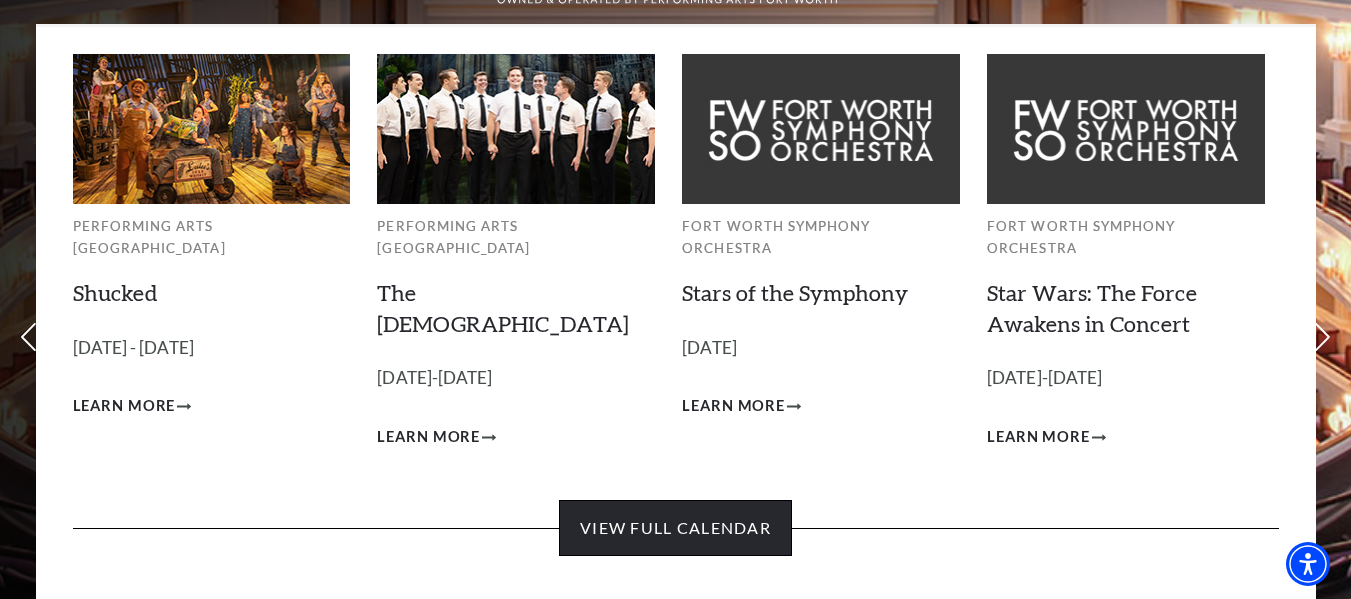 click on "View Full Calendar" at bounding box center (675, 528) 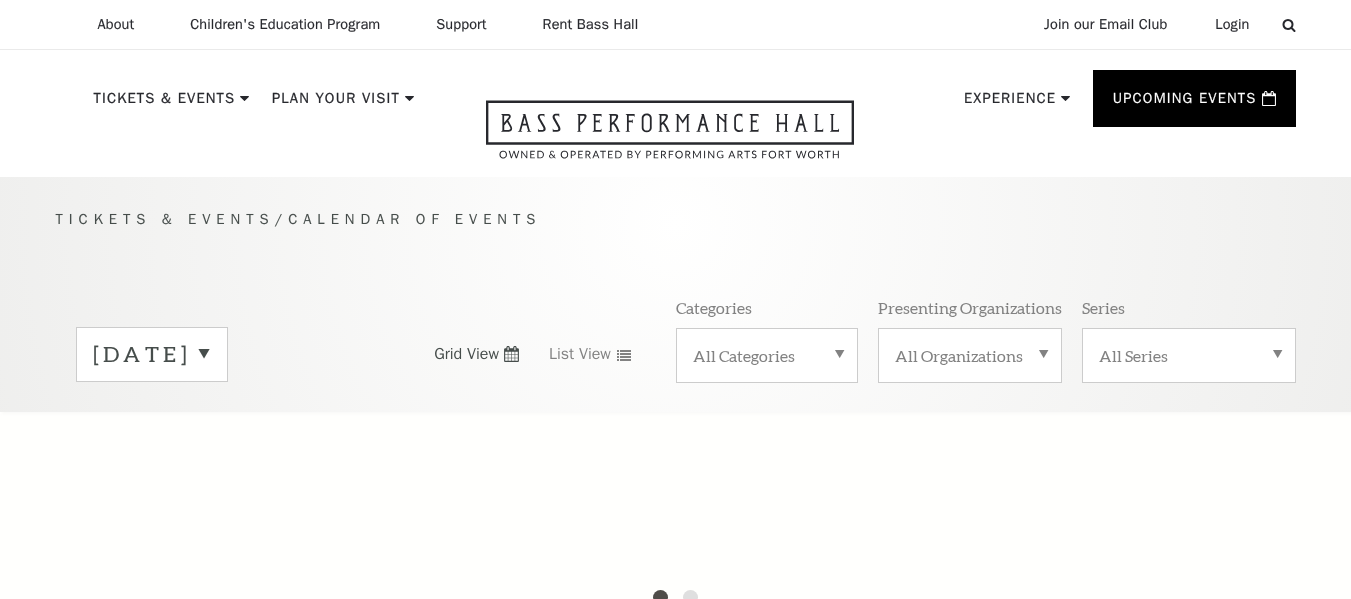 scroll, scrollTop: 0, scrollLeft: 0, axis: both 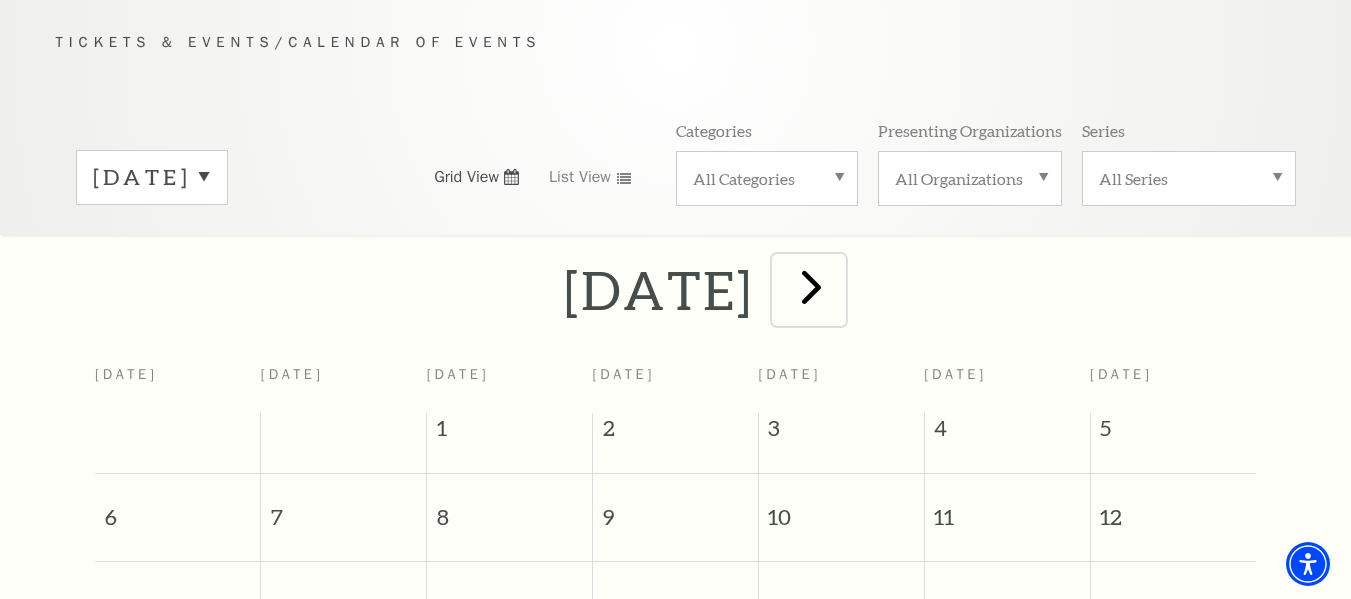 click at bounding box center (811, 286) 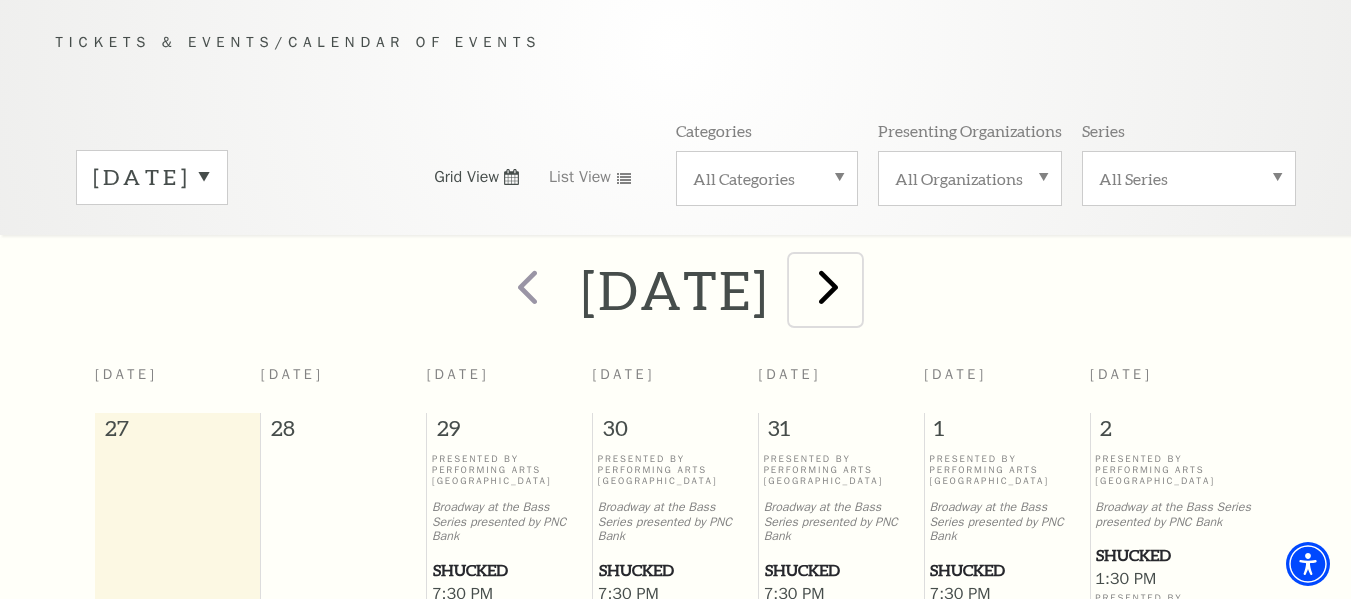 click at bounding box center [828, 286] 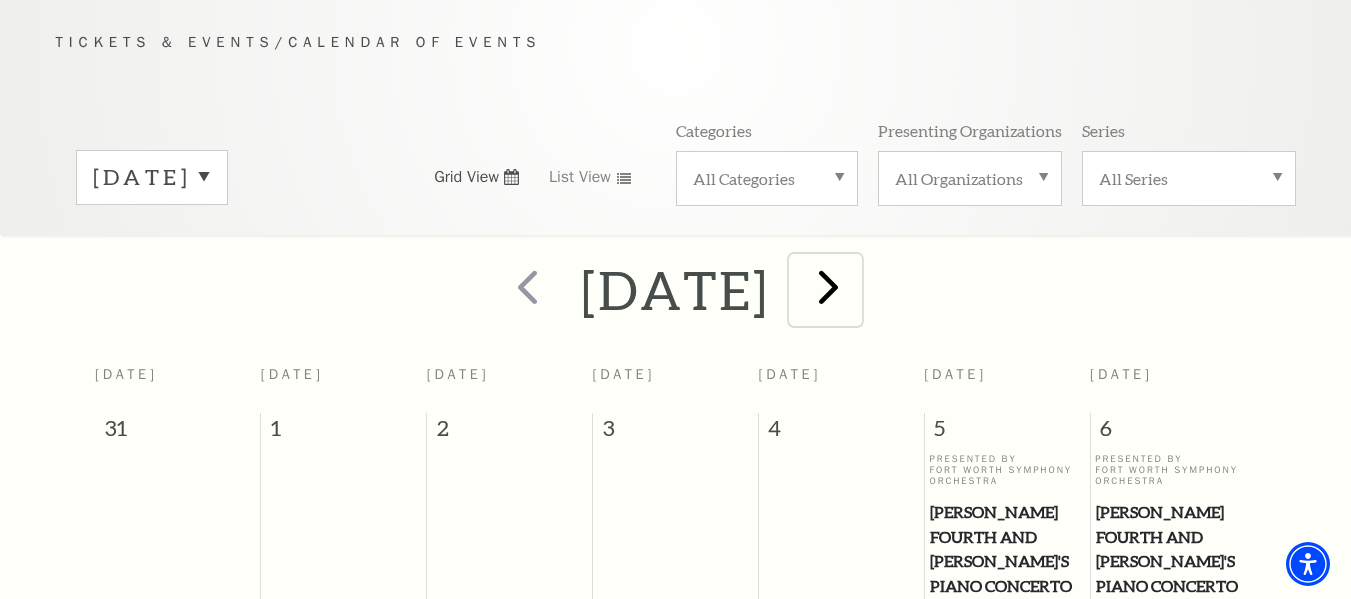click at bounding box center (828, 286) 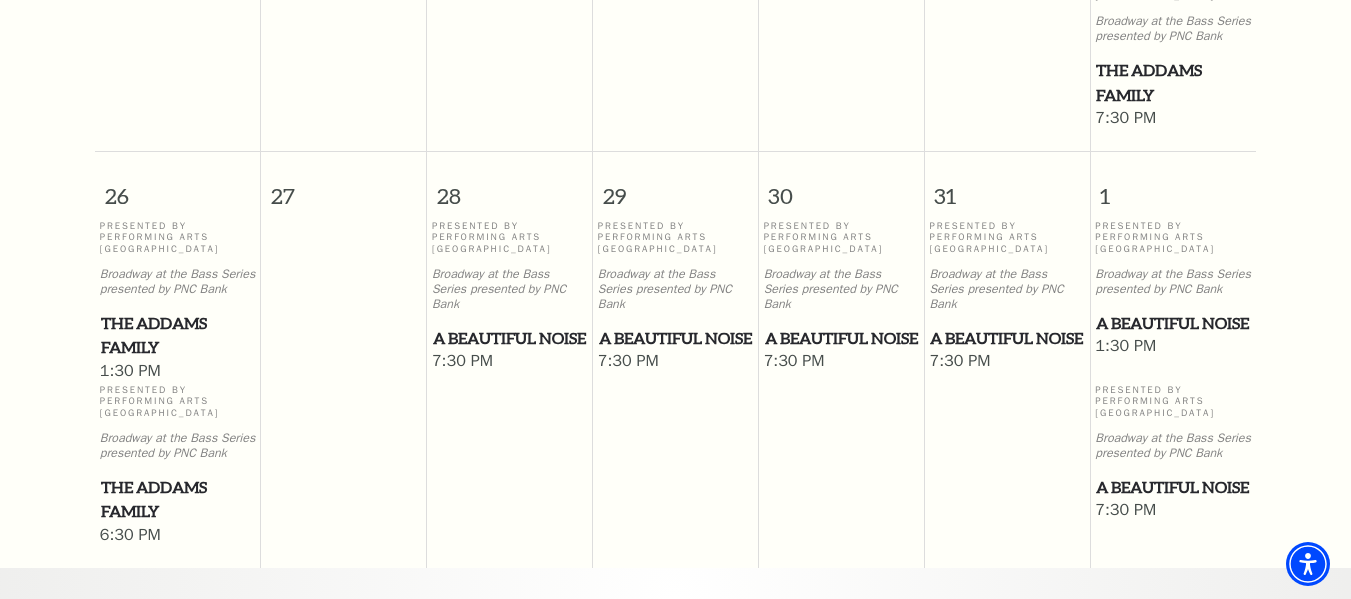 scroll, scrollTop: 1672, scrollLeft: 0, axis: vertical 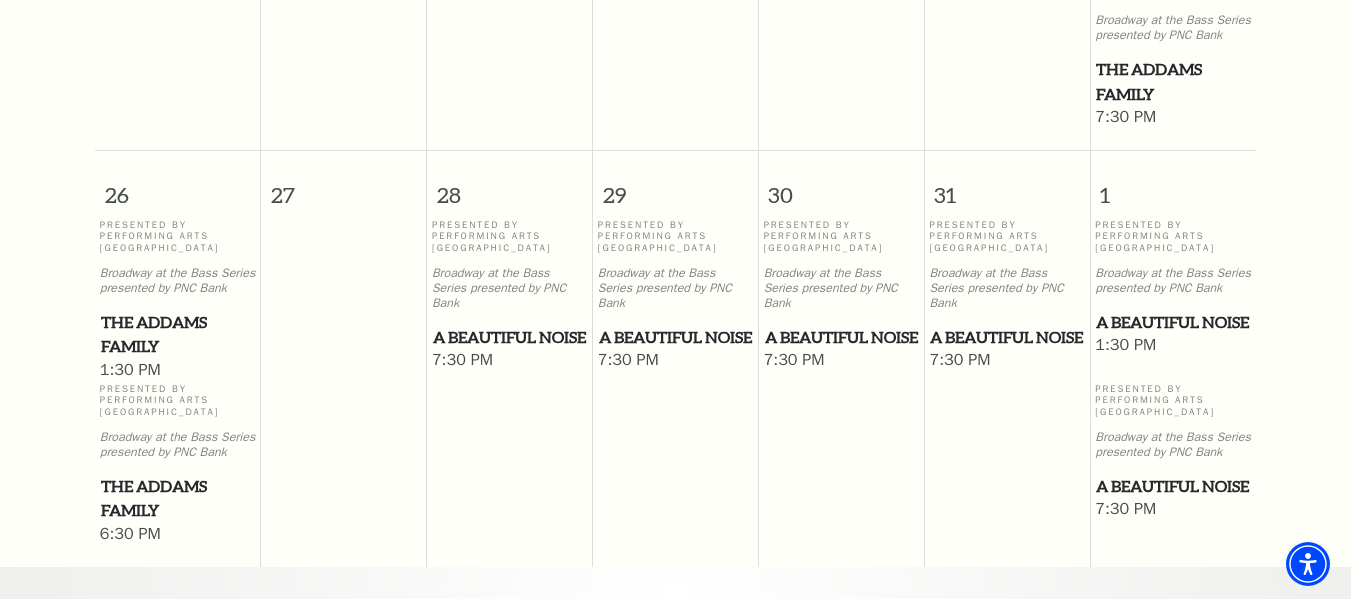 click on "A Beautiful Noise" at bounding box center [1173, 322] 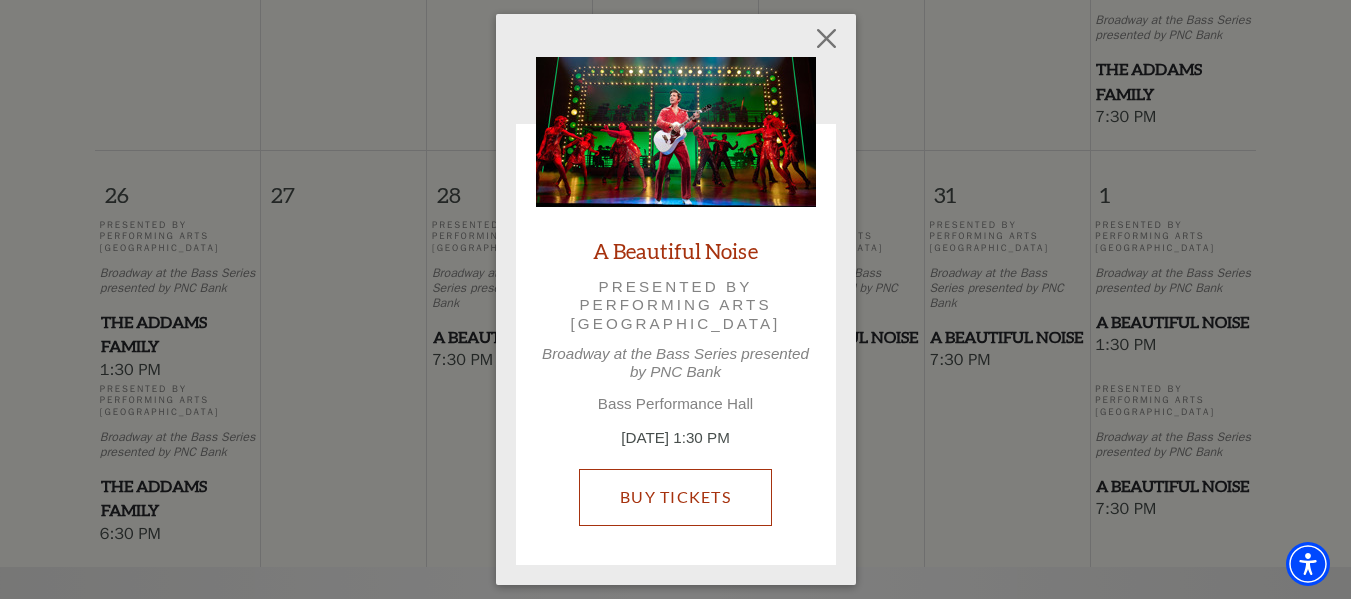 click on "Buy Tickets" at bounding box center (675, 497) 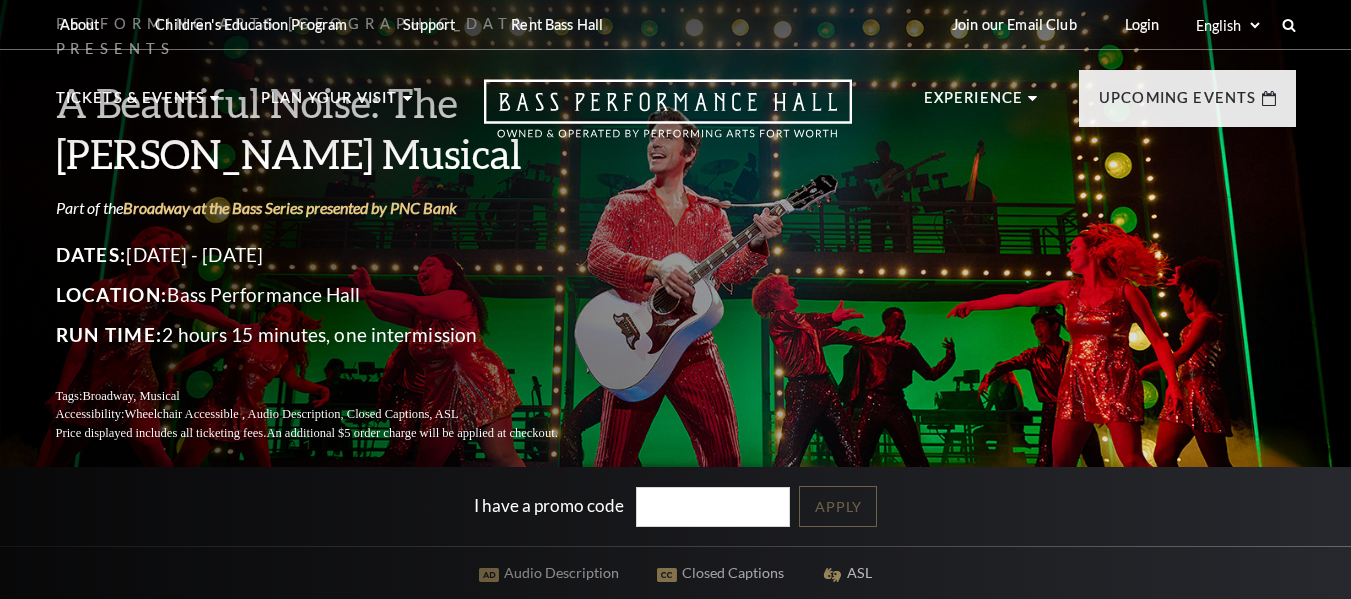 scroll, scrollTop: 0, scrollLeft: 0, axis: both 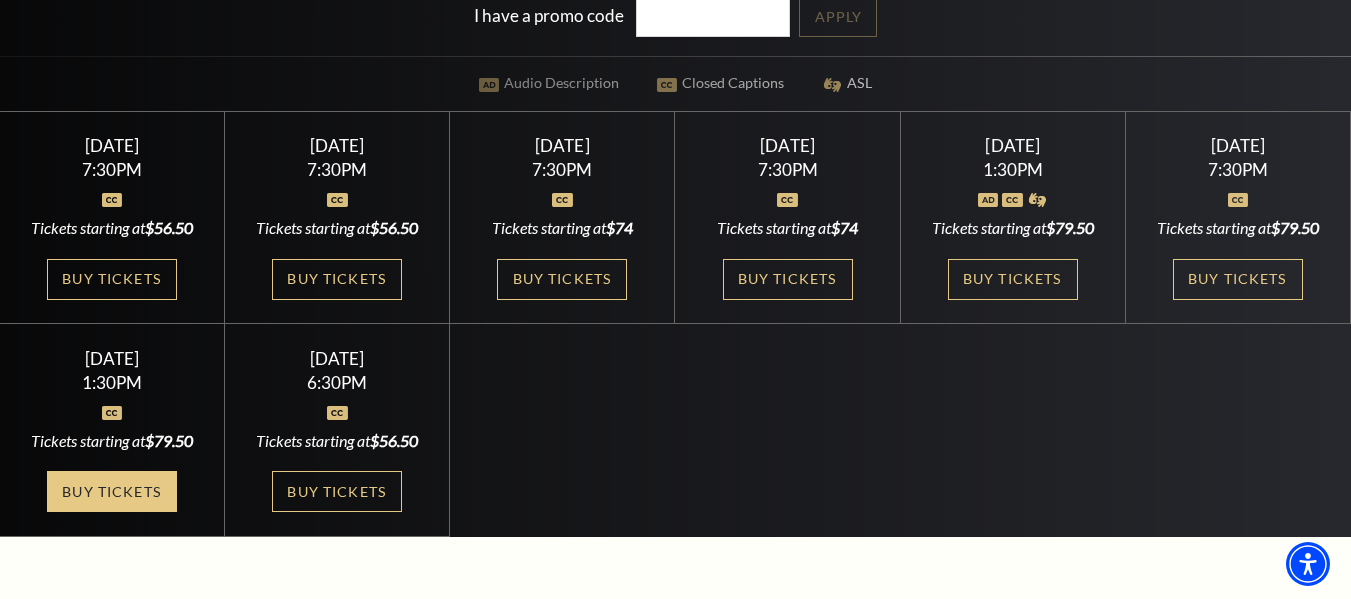 click on "Buy Tickets" at bounding box center (112, 491) 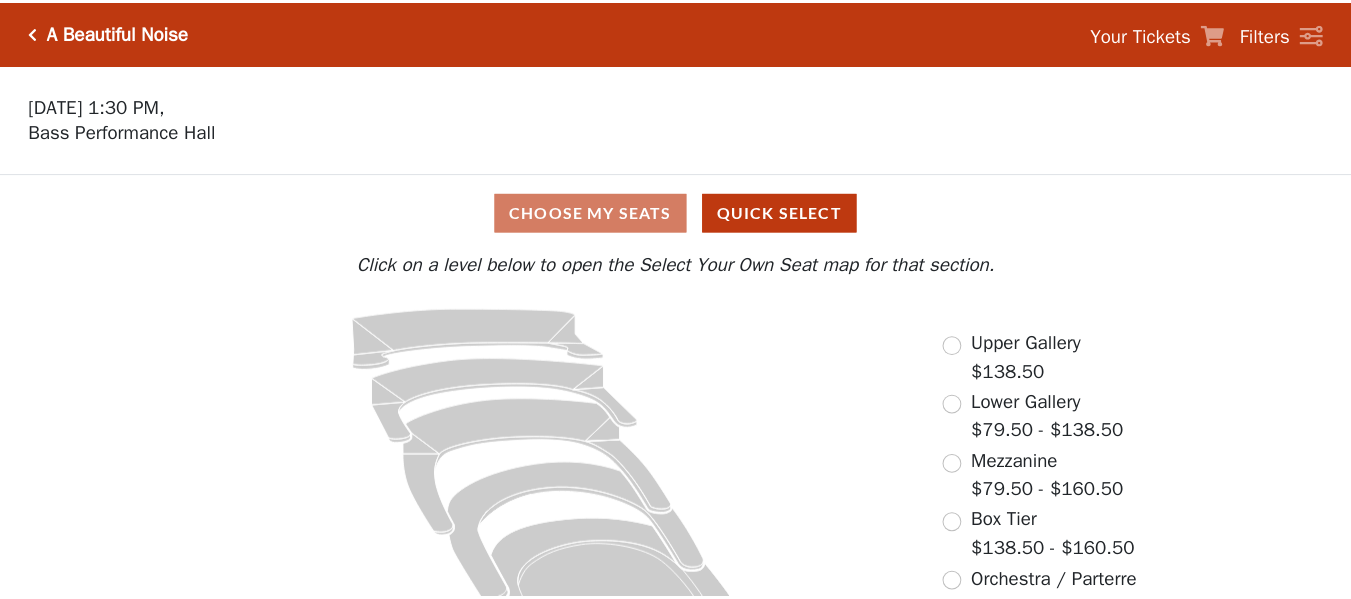 scroll, scrollTop: 0, scrollLeft: 0, axis: both 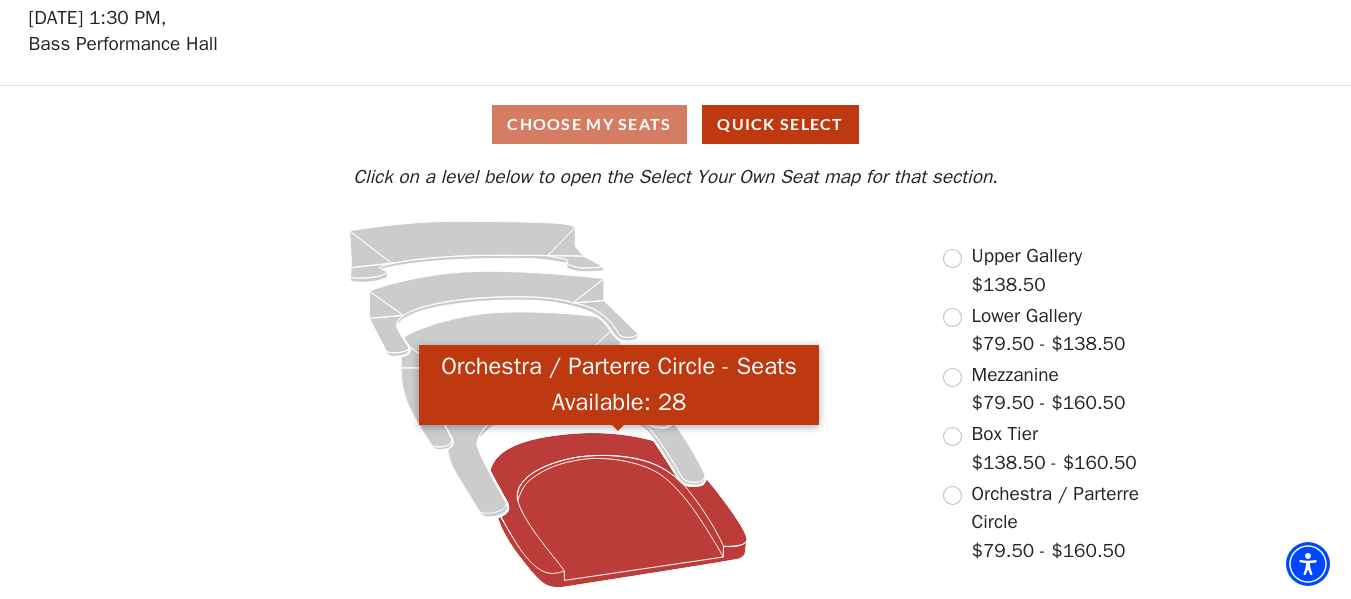 click 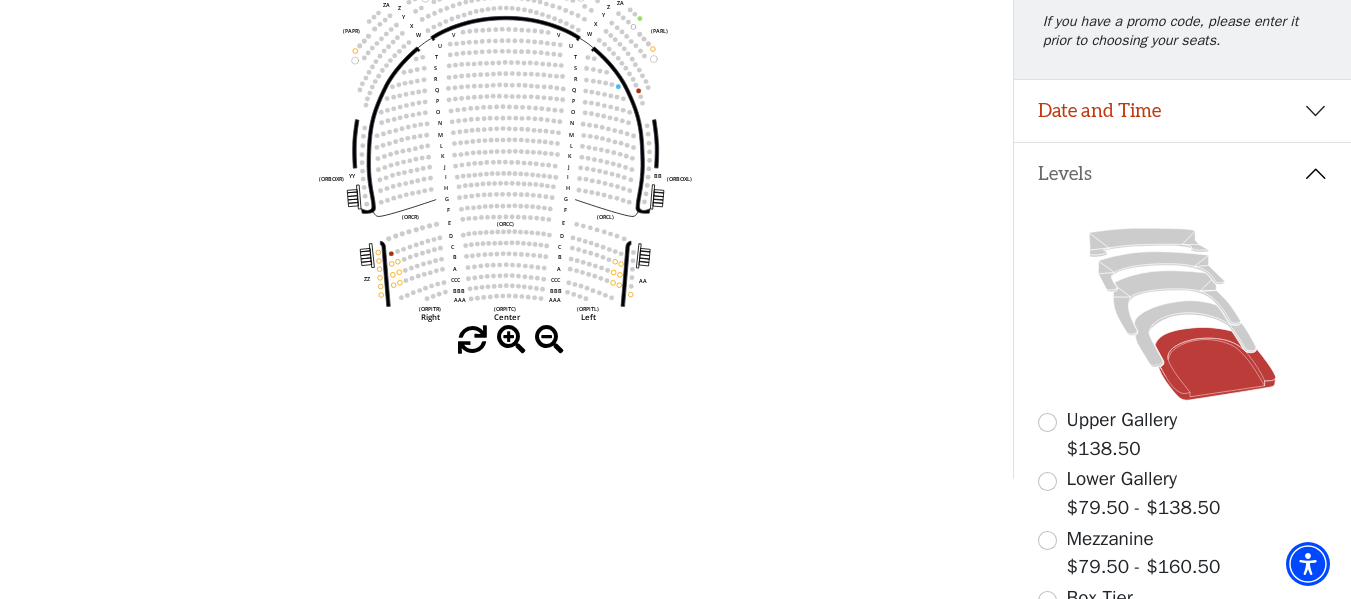 scroll, scrollTop: 286, scrollLeft: 0, axis: vertical 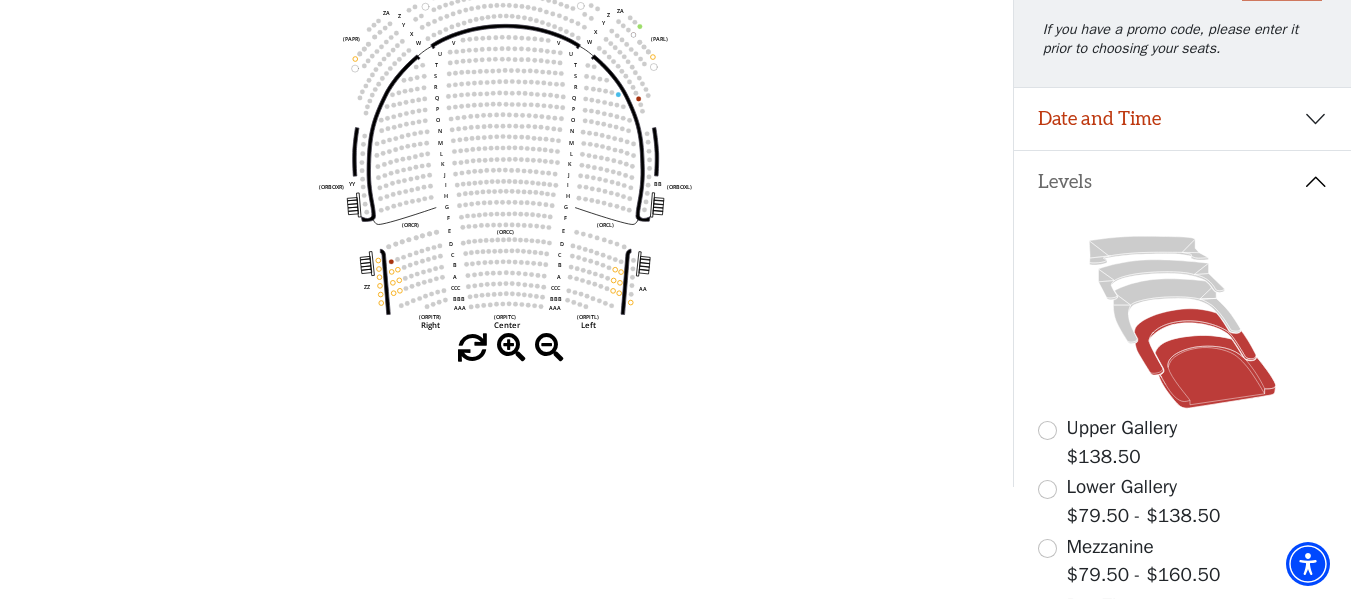 click 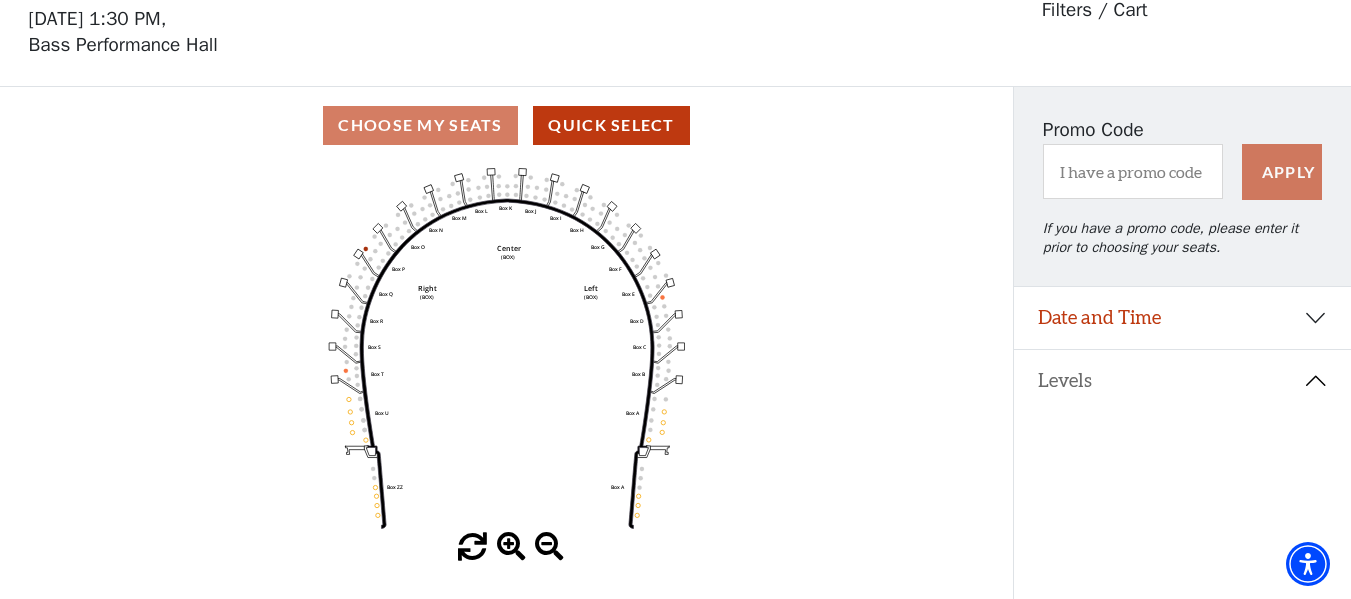 scroll, scrollTop: 93, scrollLeft: 0, axis: vertical 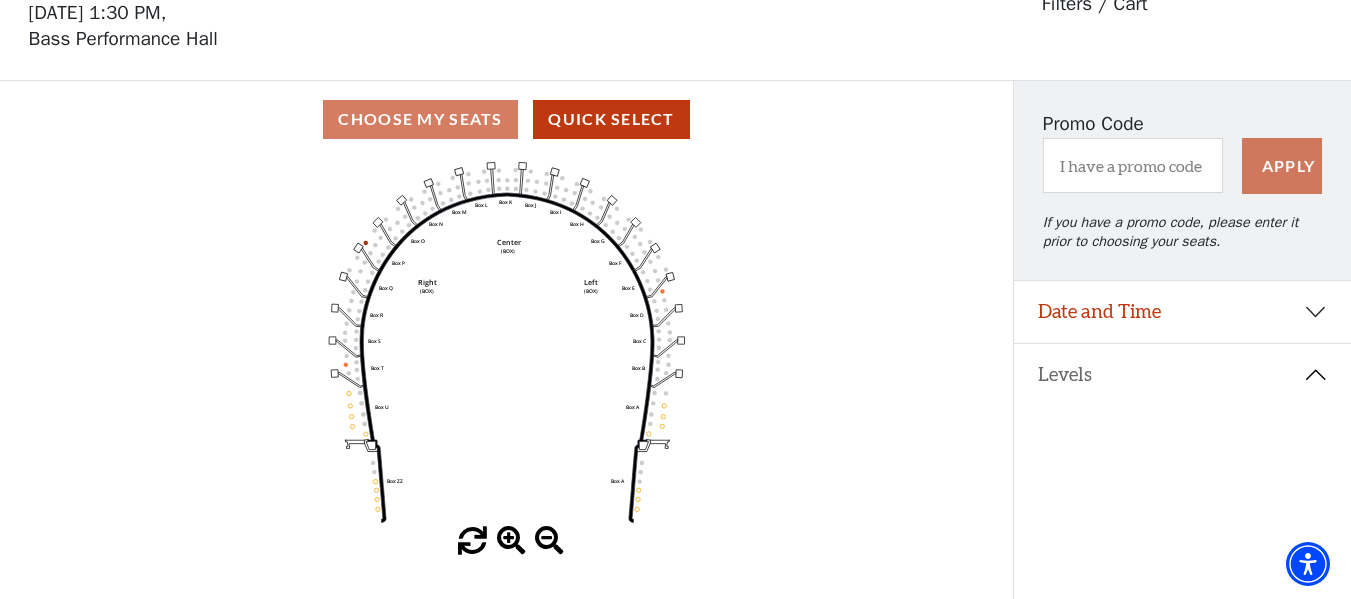 click 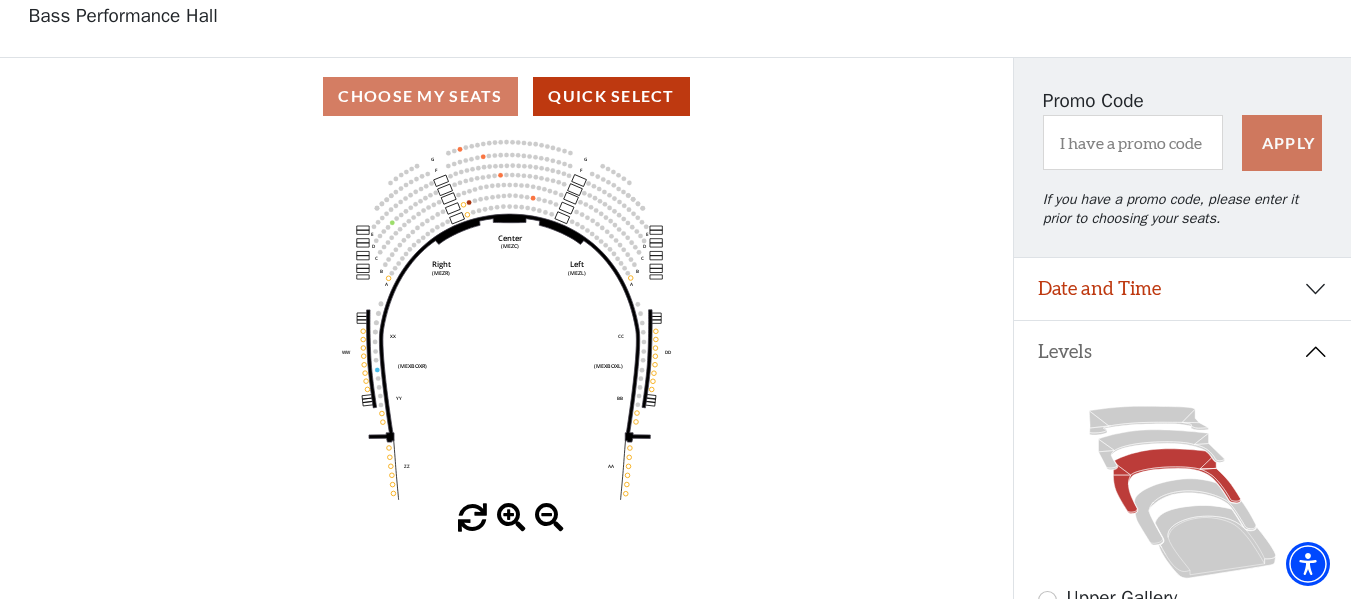 scroll, scrollTop: 121, scrollLeft: 0, axis: vertical 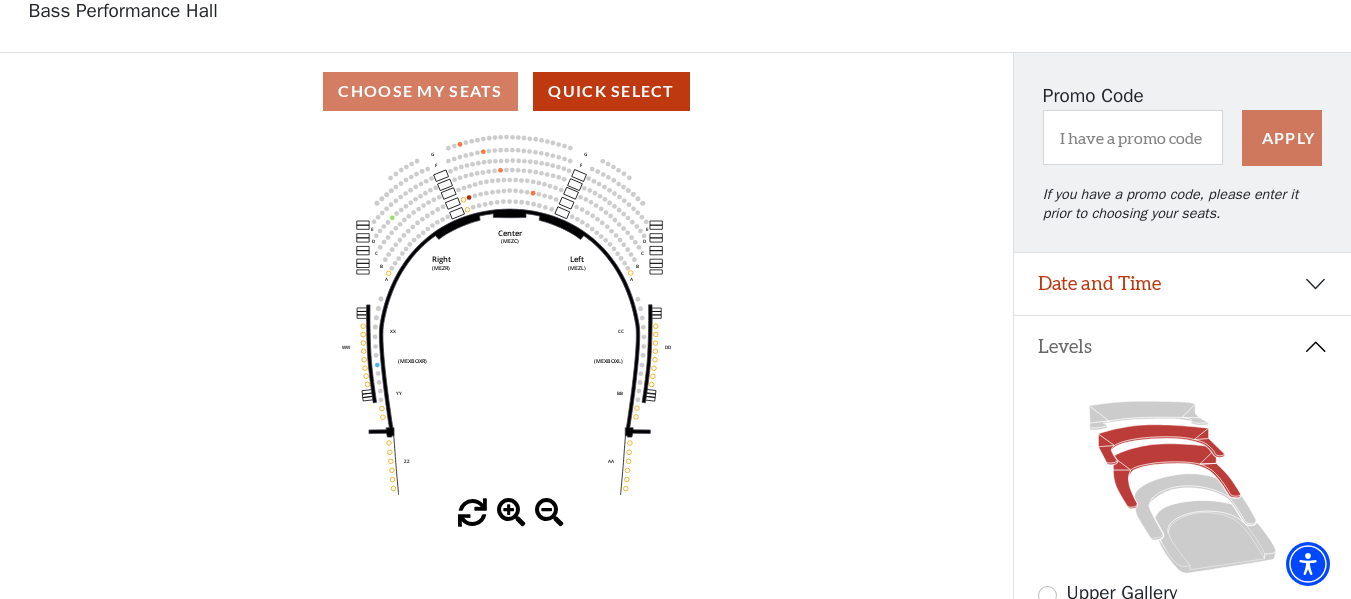 click 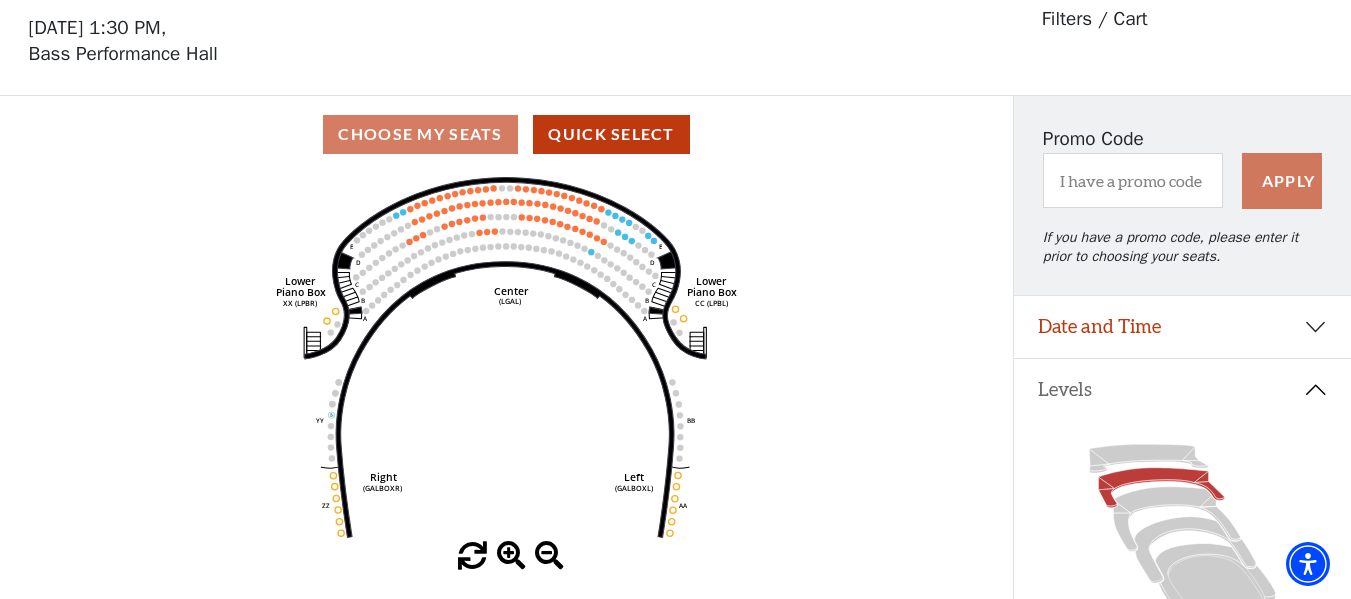 scroll, scrollTop: 93, scrollLeft: 0, axis: vertical 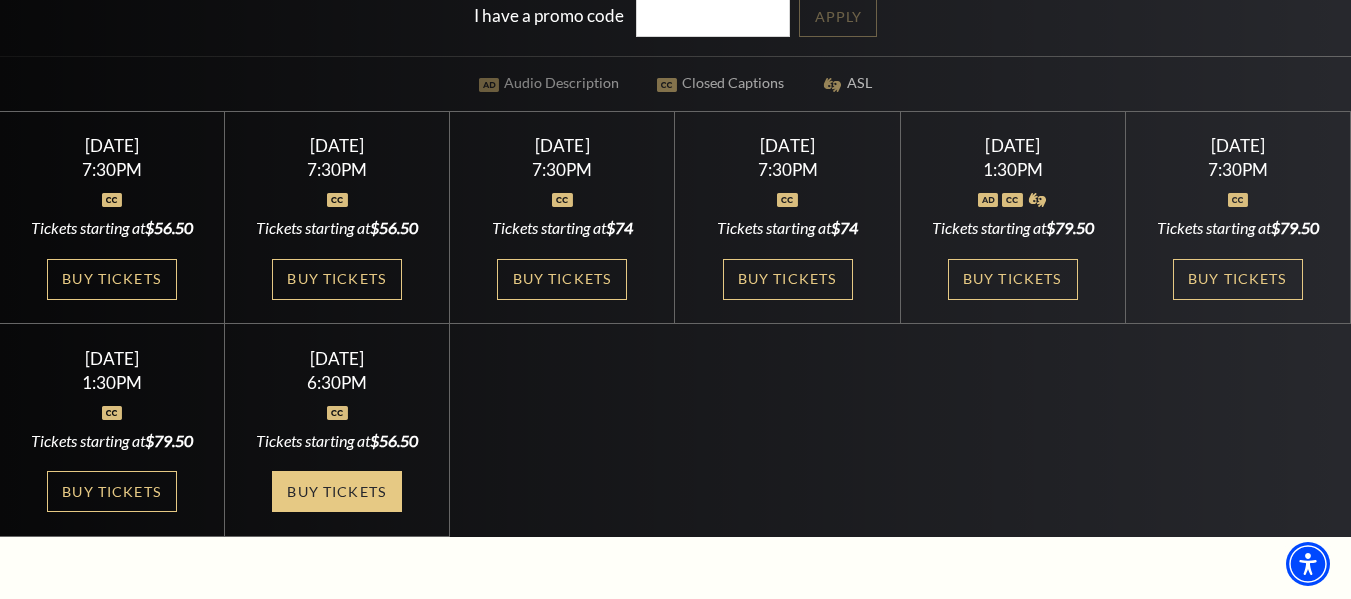 click on "Buy Tickets" at bounding box center (337, 491) 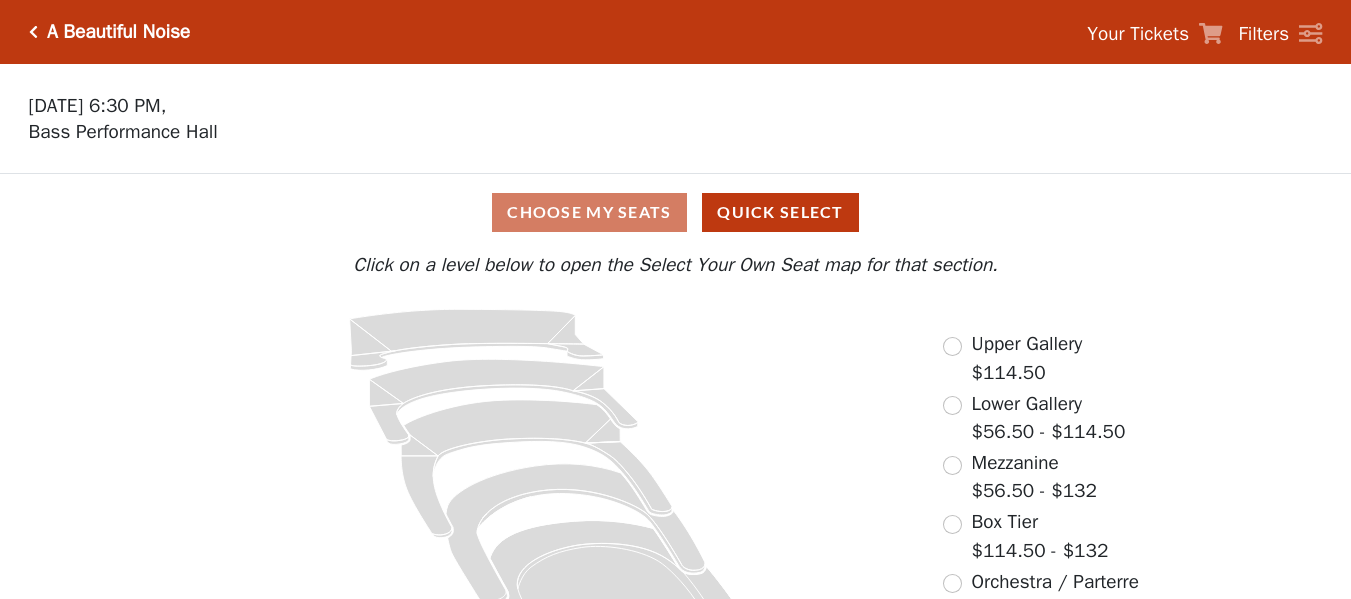 scroll, scrollTop: 0, scrollLeft: 0, axis: both 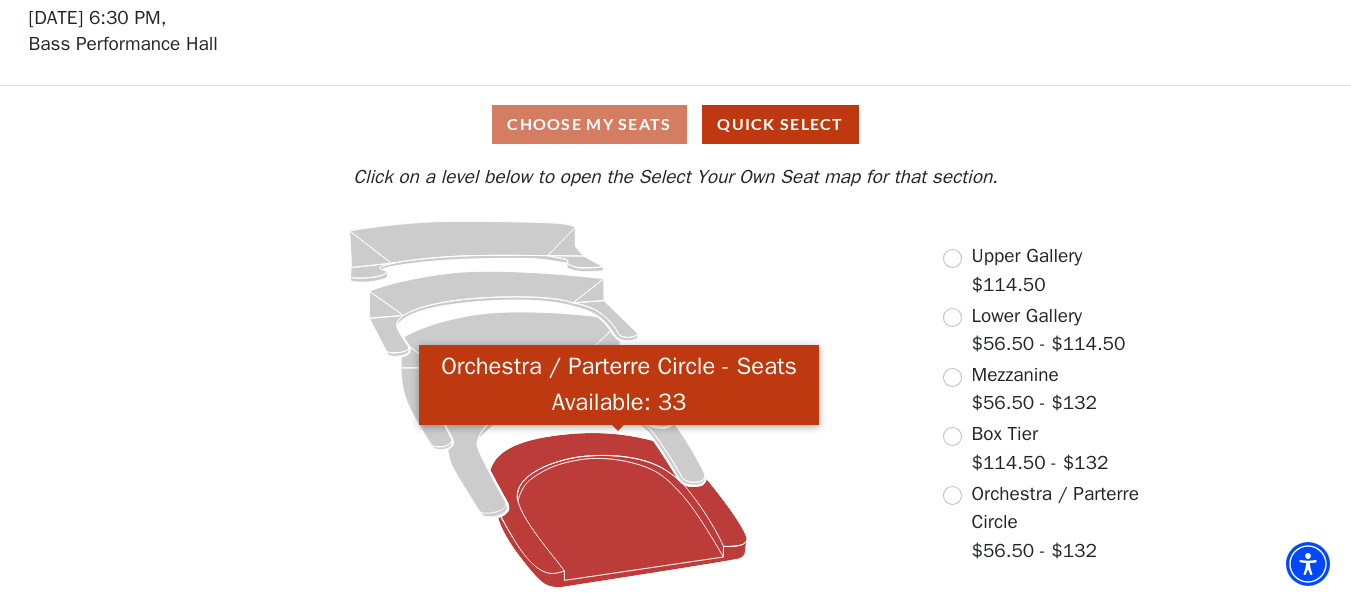 click 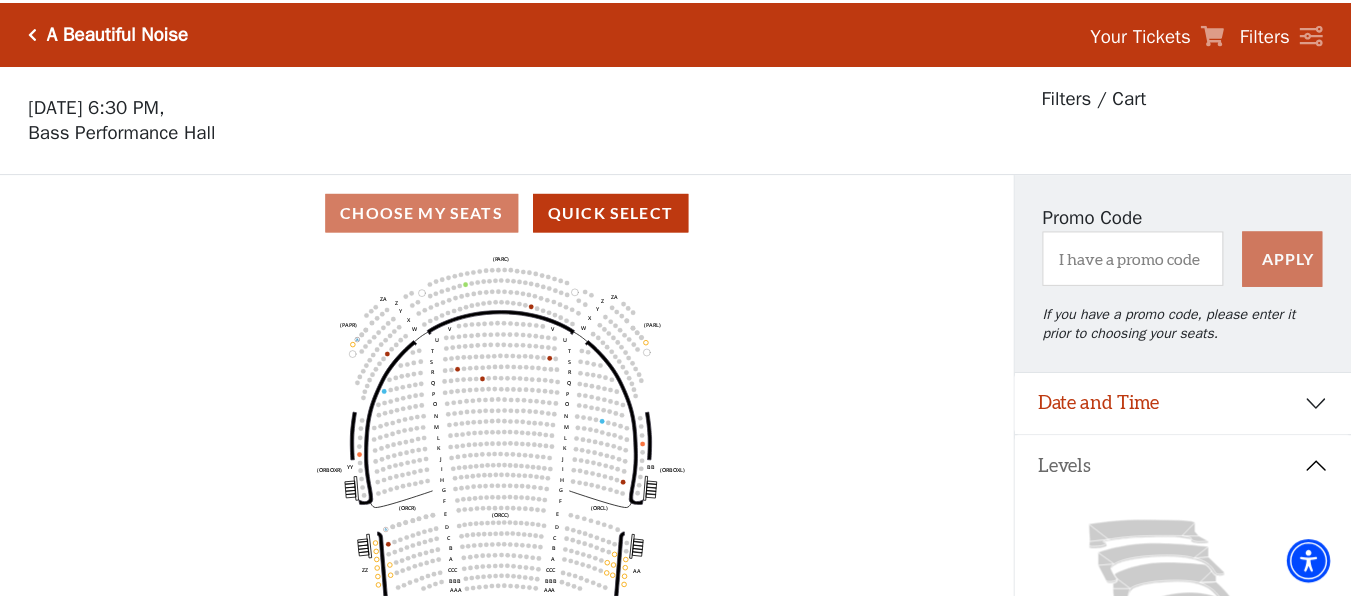 scroll, scrollTop: 93, scrollLeft: 0, axis: vertical 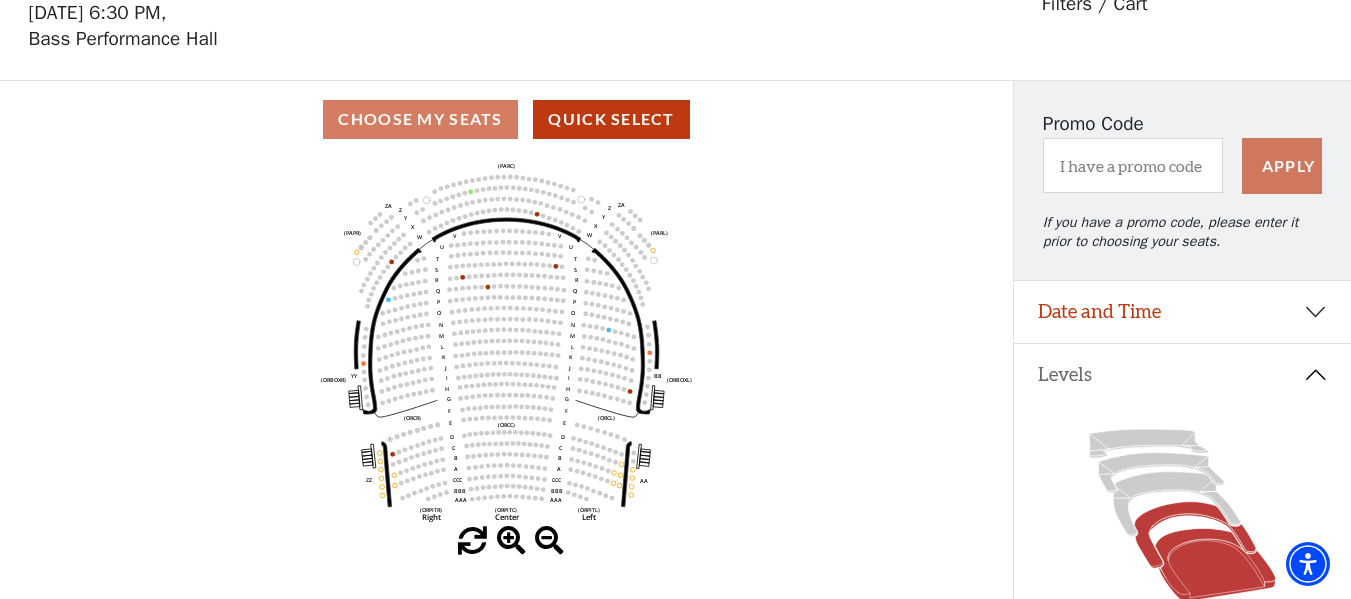 click 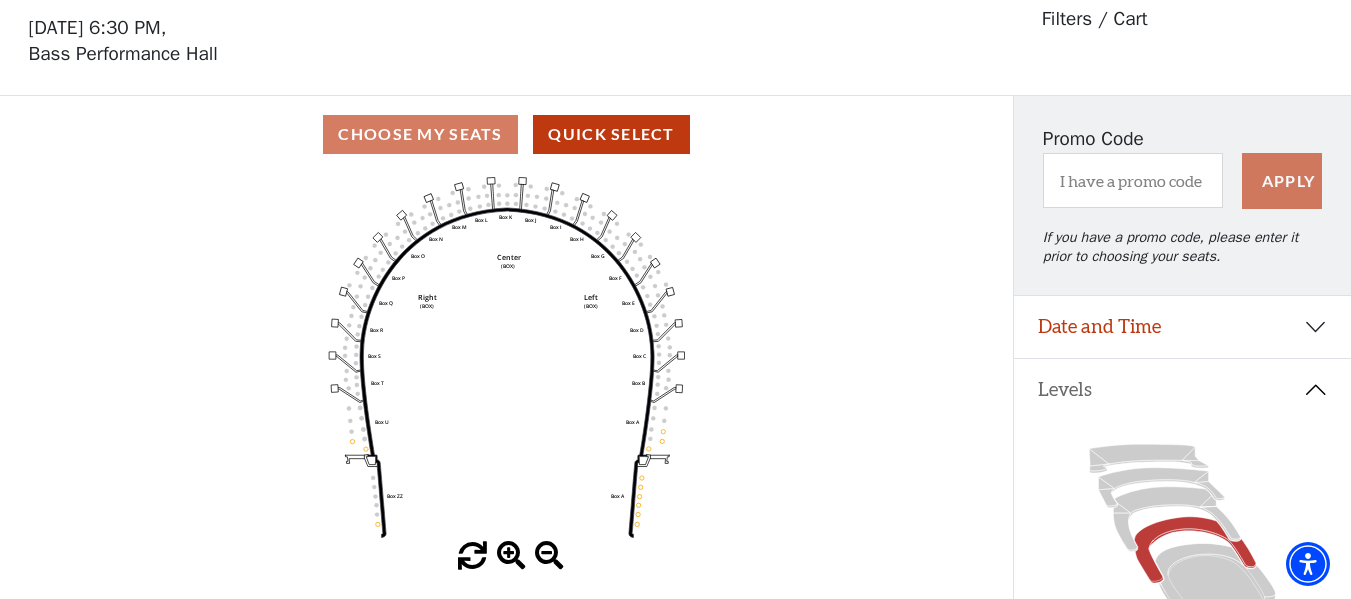 scroll, scrollTop: 93, scrollLeft: 0, axis: vertical 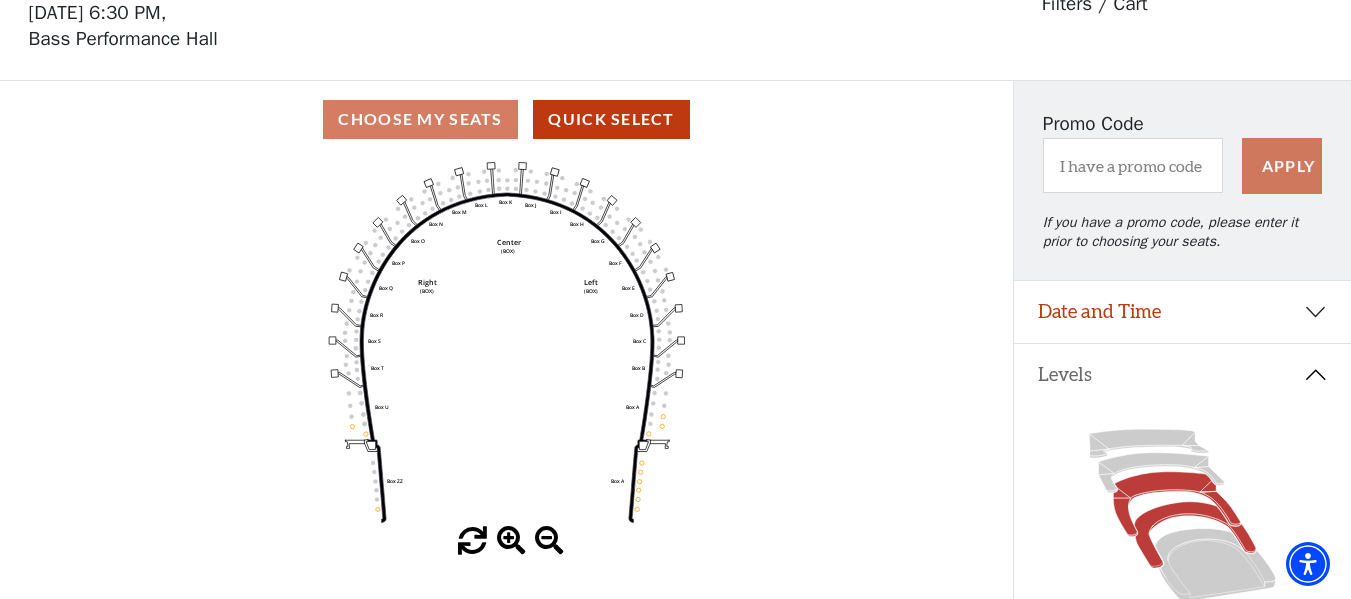 click 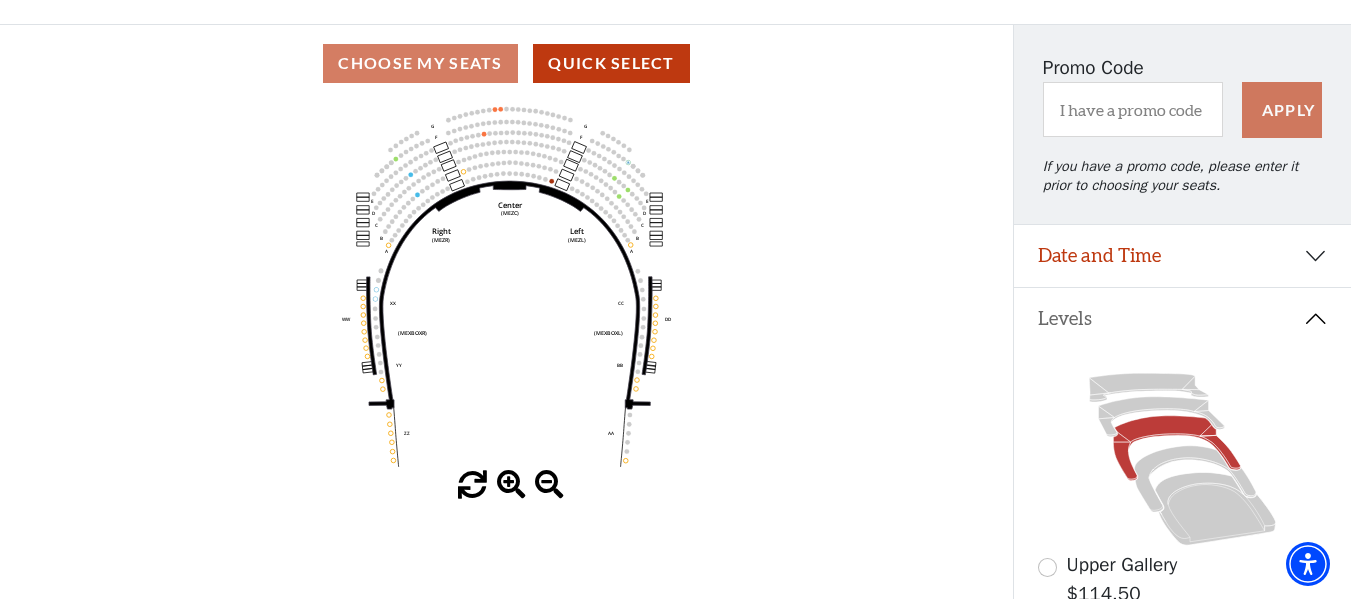 scroll, scrollTop: 141, scrollLeft: 0, axis: vertical 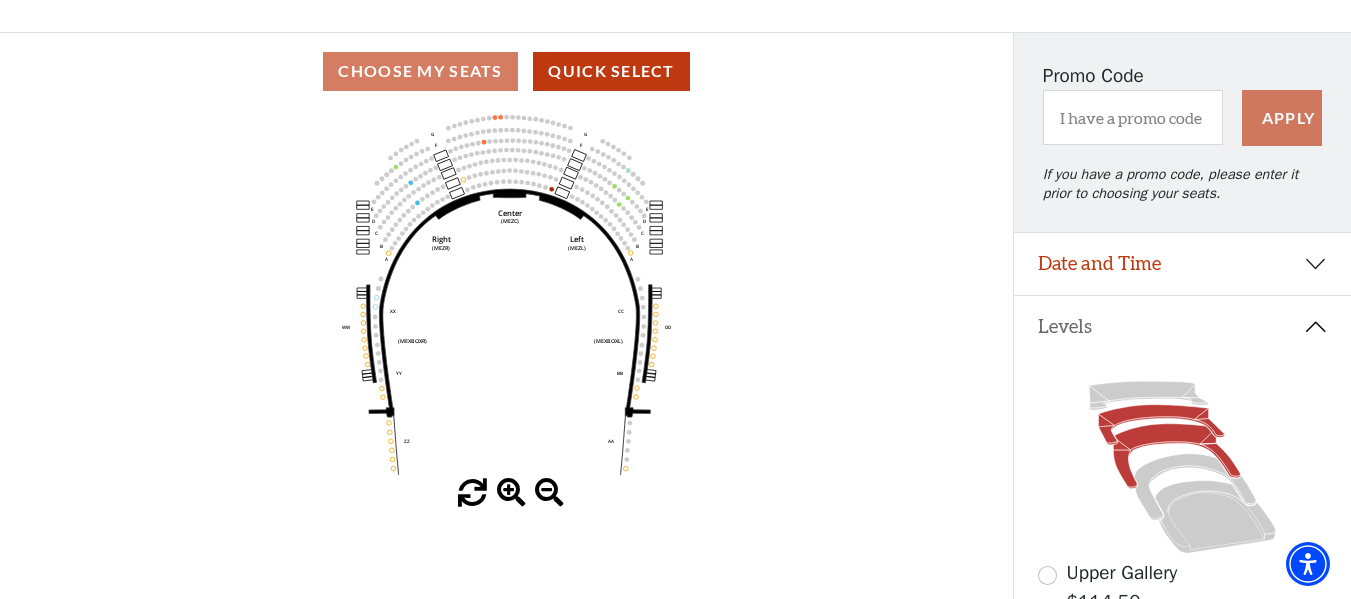 click 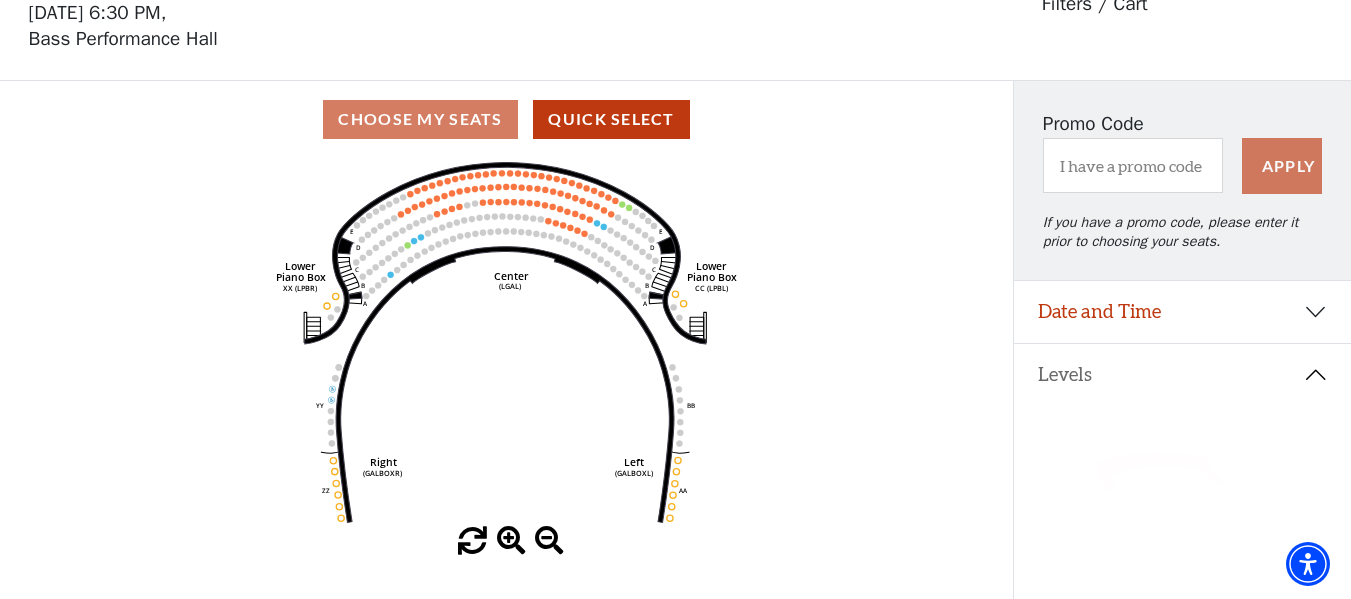 scroll, scrollTop: 0, scrollLeft: 0, axis: both 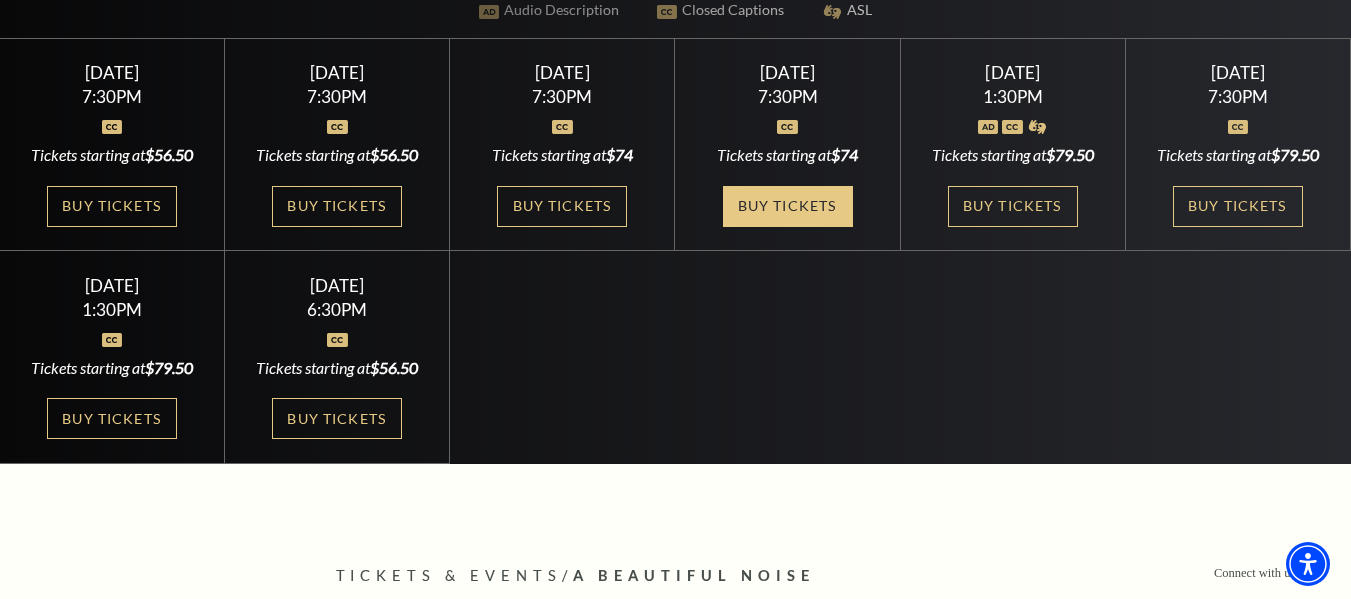 click on "Buy Tickets" at bounding box center [788, 206] 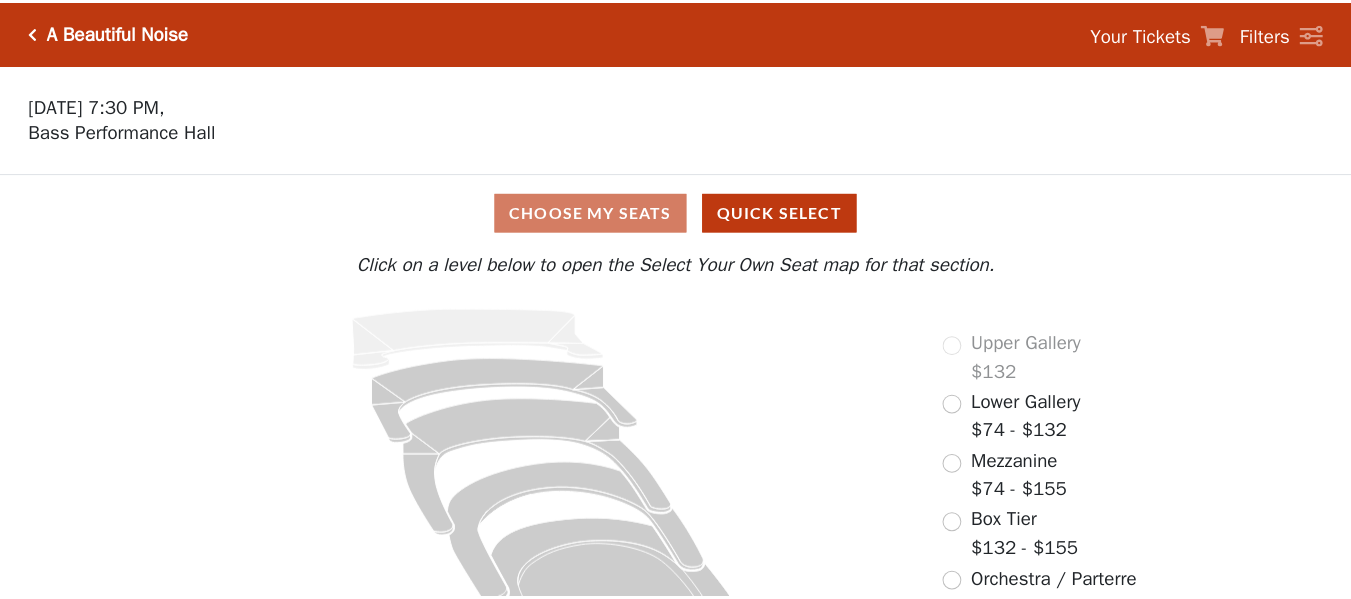 scroll, scrollTop: 0, scrollLeft: 0, axis: both 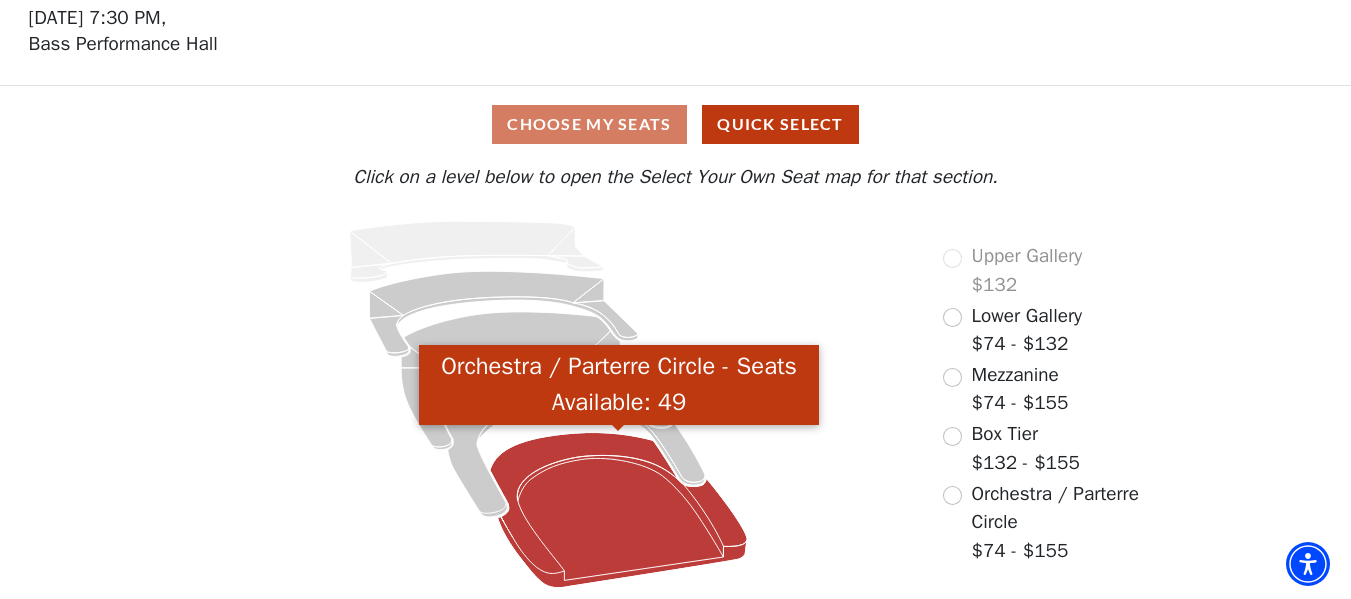 click 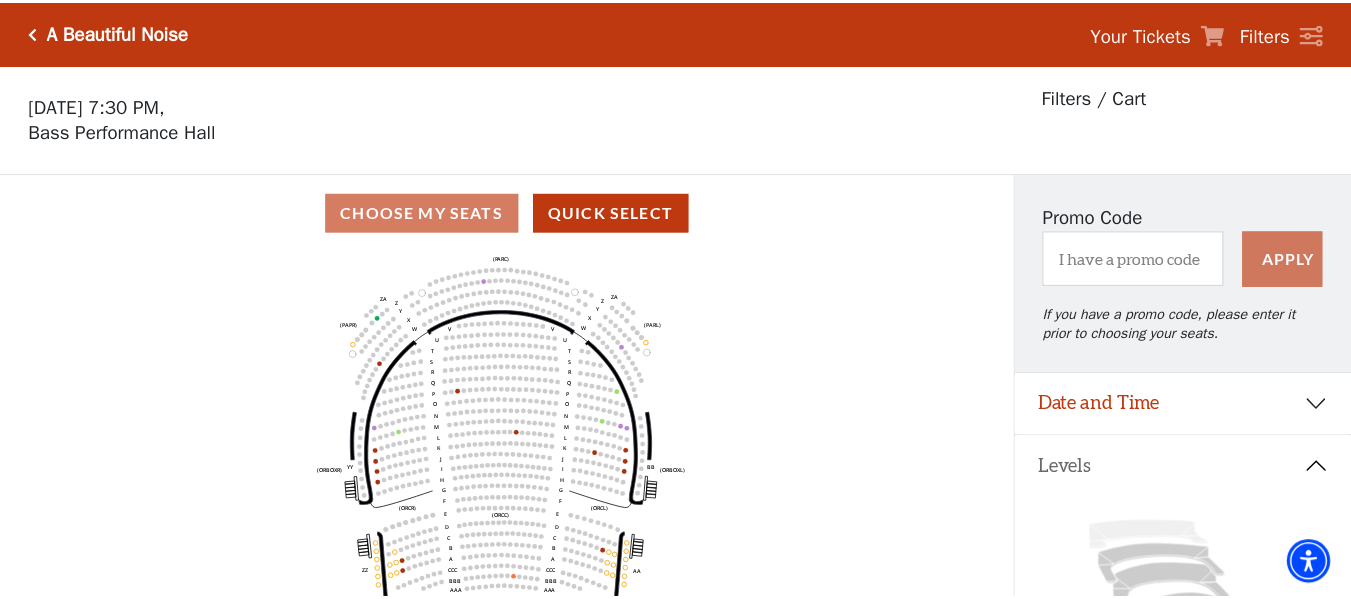 scroll, scrollTop: 93, scrollLeft: 0, axis: vertical 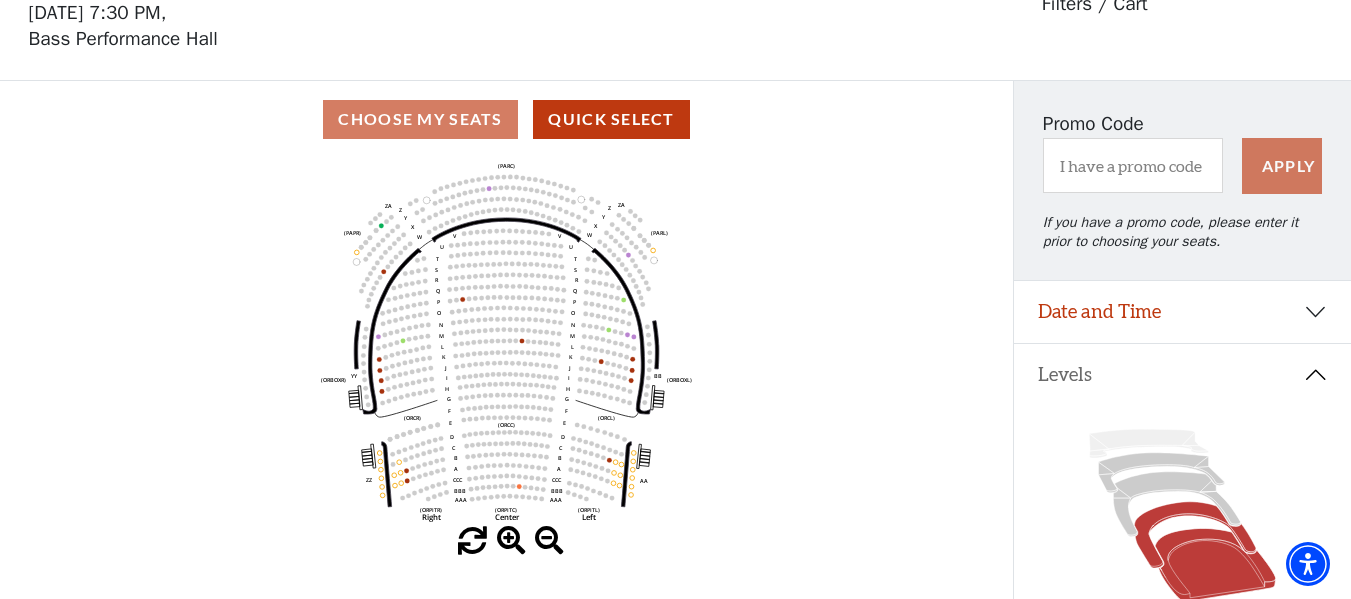 click 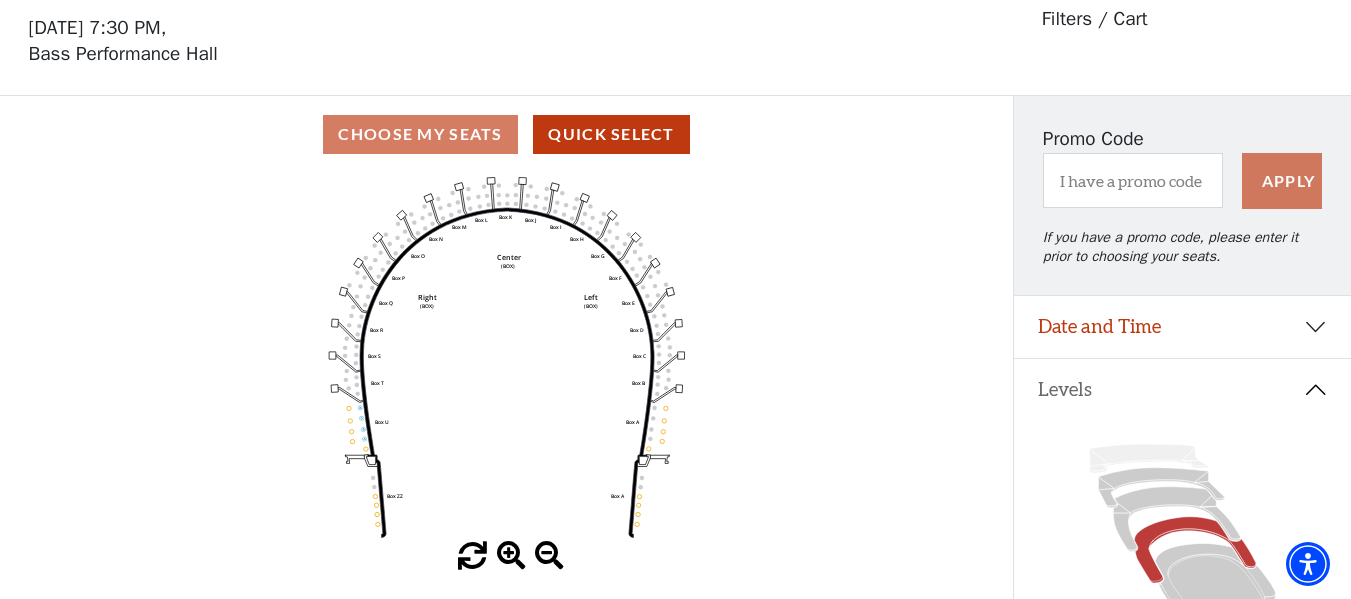 scroll, scrollTop: 93, scrollLeft: 0, axis: vertical 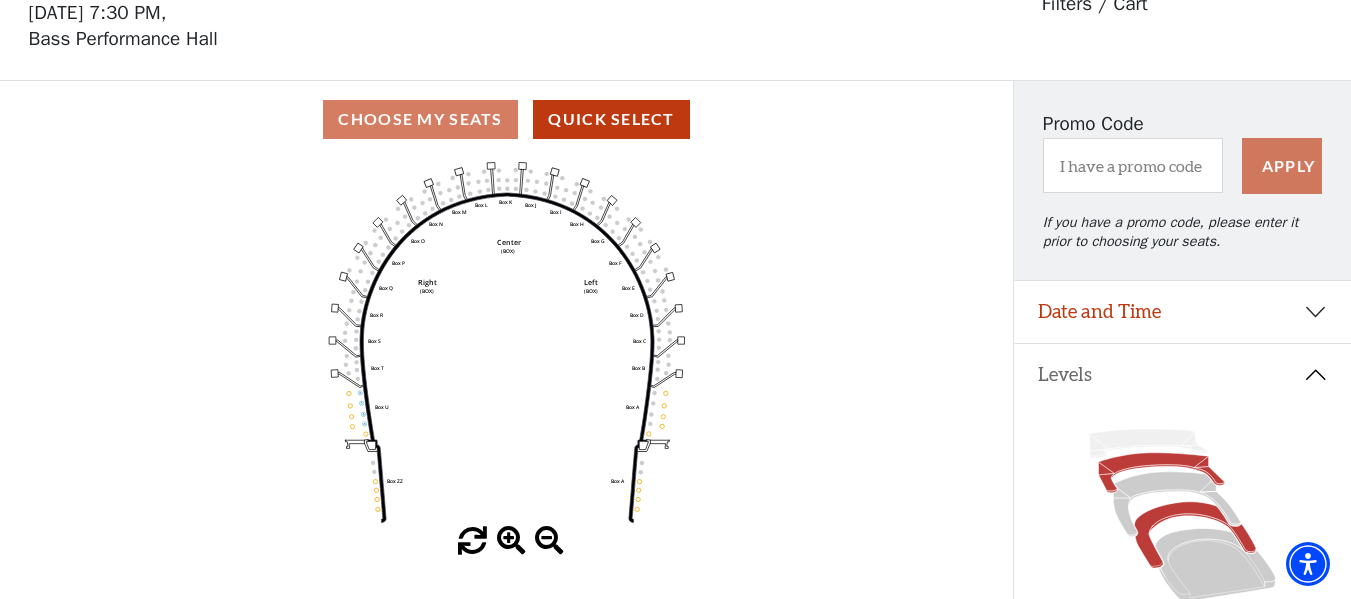 click 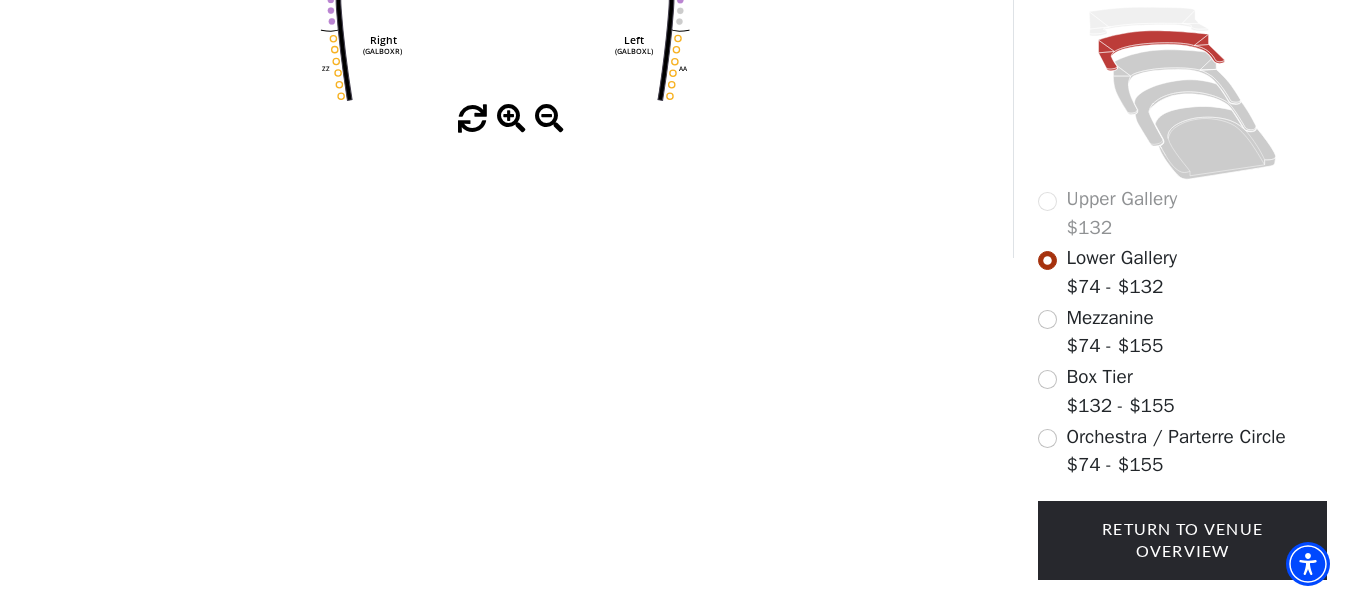 scroll, scrollTop: 640, scrollLeft: 0, axis: vertical 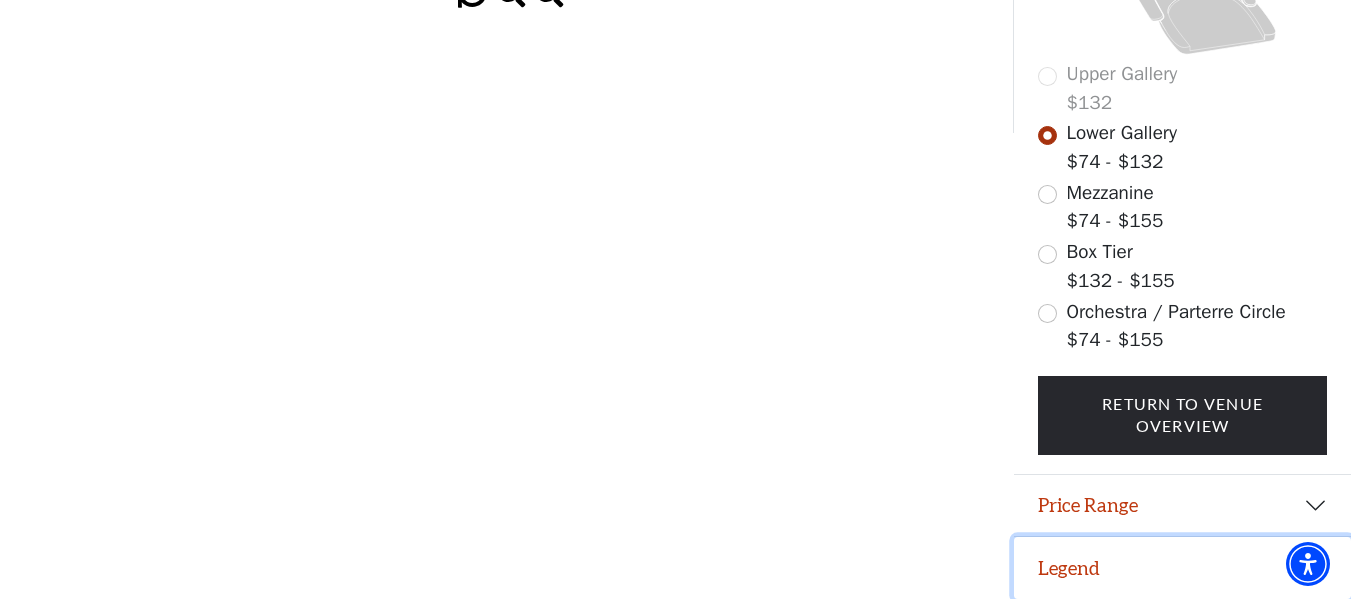 click on "Legend" at bounding box center [1182, 568] 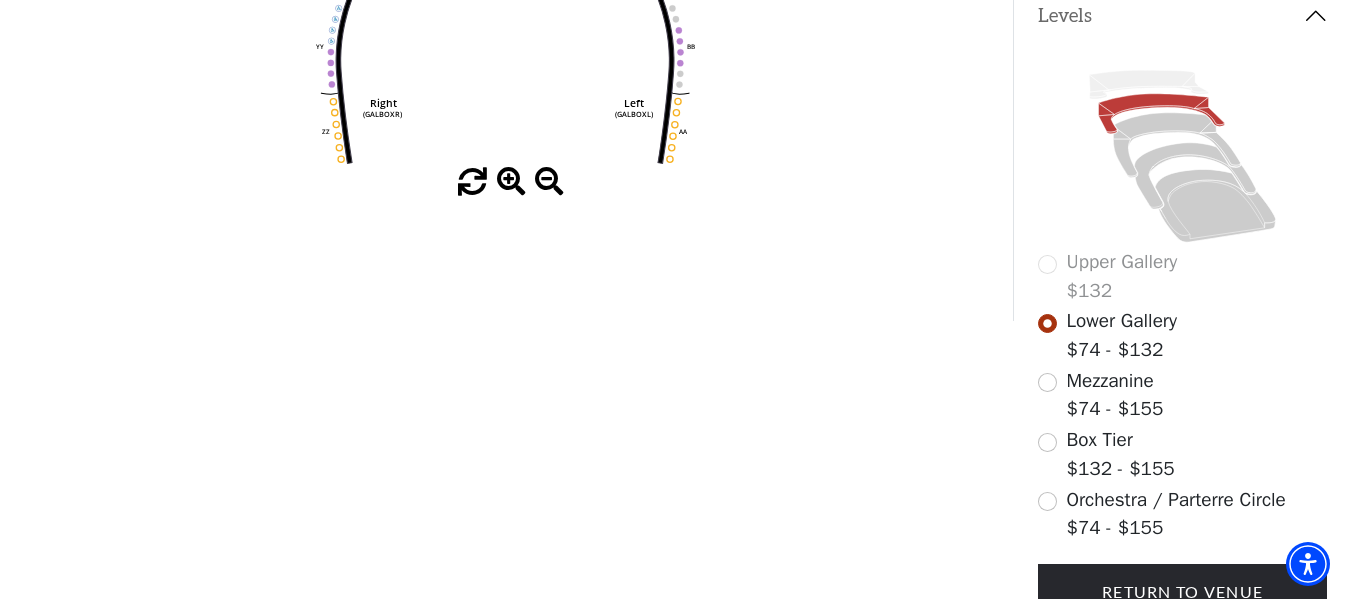 scroll, scrollTop: 453, scrollLeft: 0, axis: vertical 